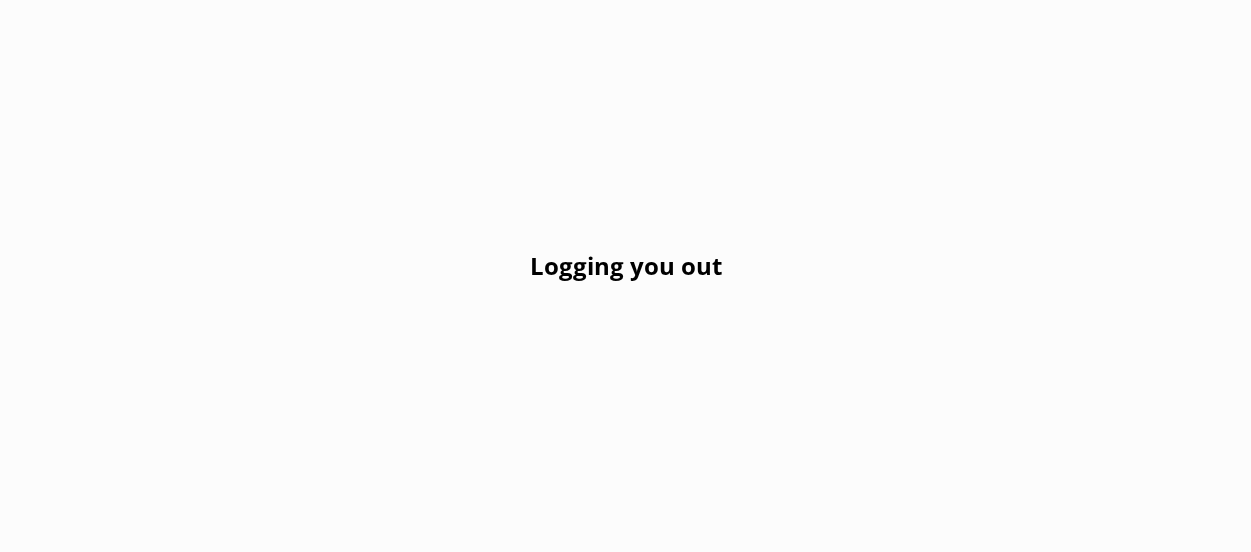scroll, scrollTop: 0, scrollLeft: 0, axis: both 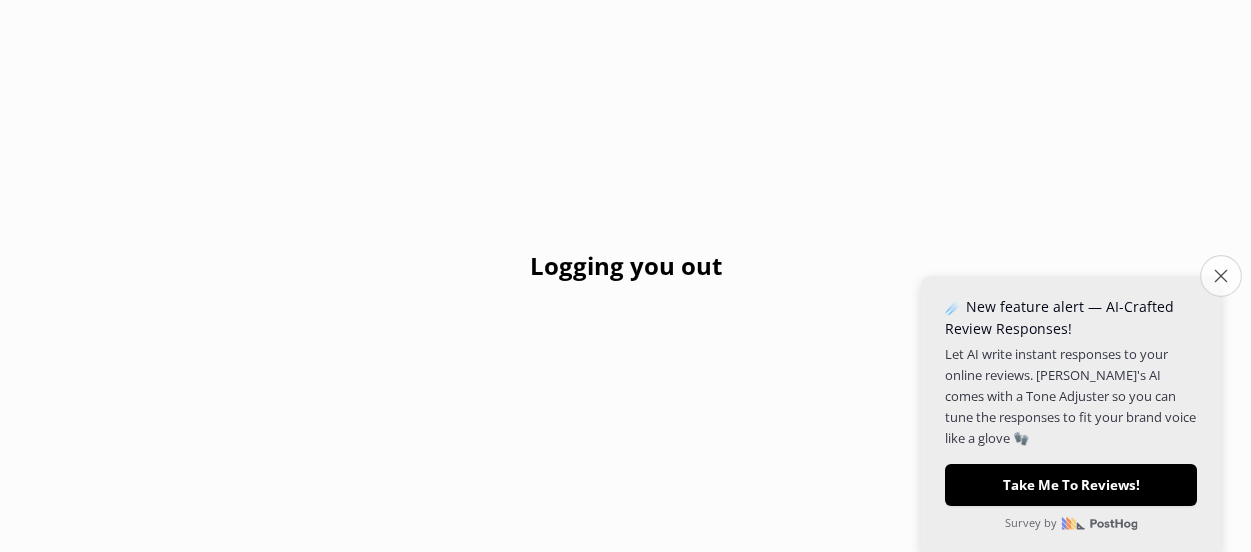 click on "Close survey" 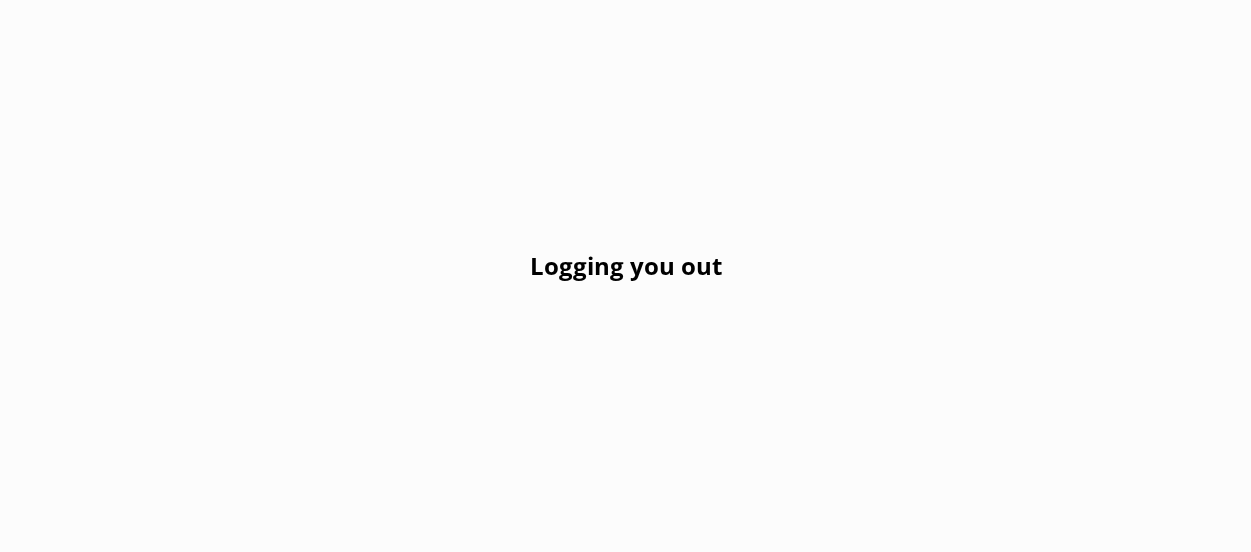 scroll, scrollTop: 0, scrollLeft: 0, axis: both 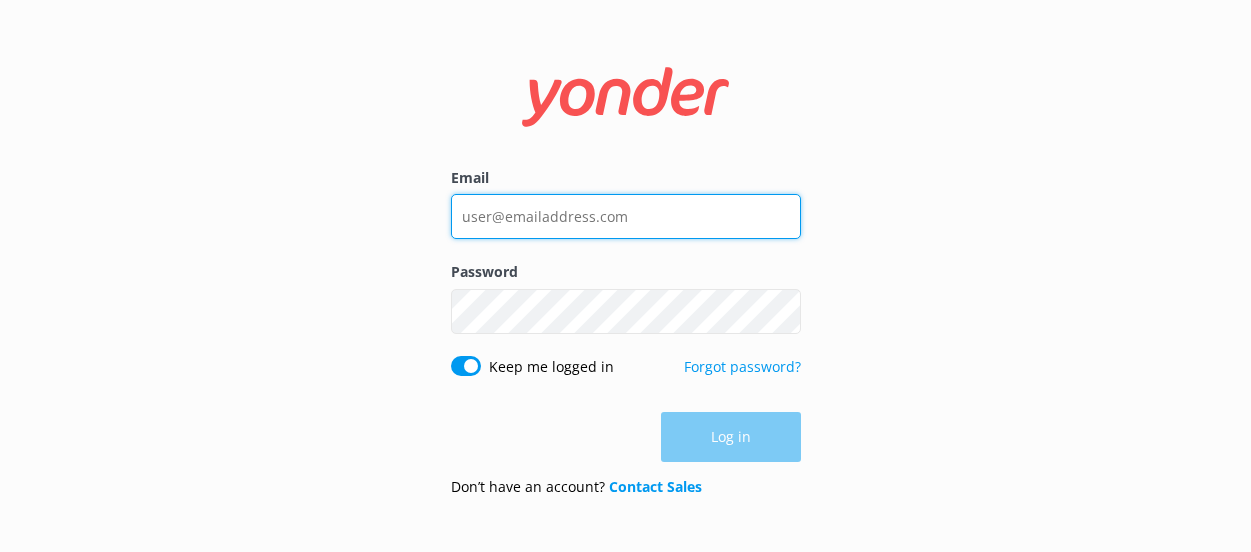 type on "[PERSON_NAME][EMAIL_ADDRESS][DOMAIN_NAME]" 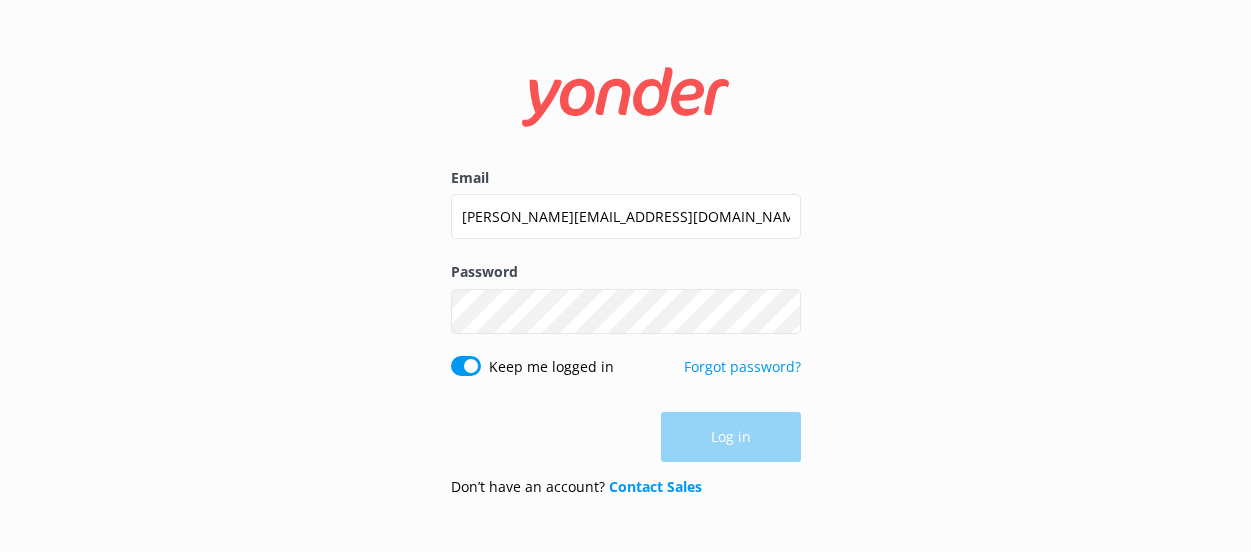 click on "Log in" at bounding box center (626, 437) 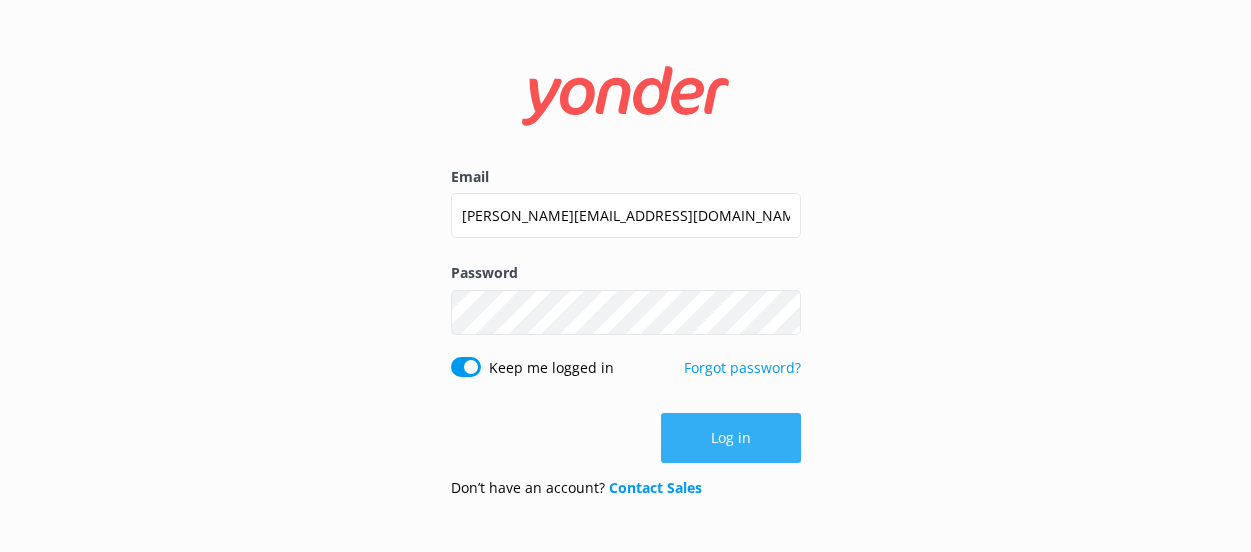 click on "Log in" at bounding box center (731, 438) 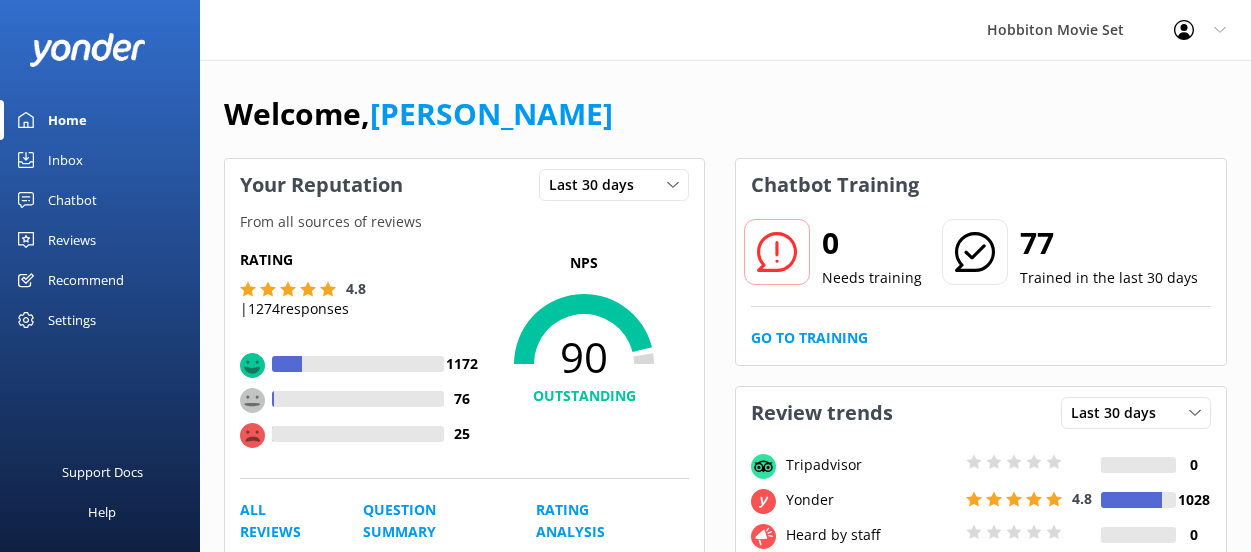 click on "Reviews" at bounding box center [72, 240] 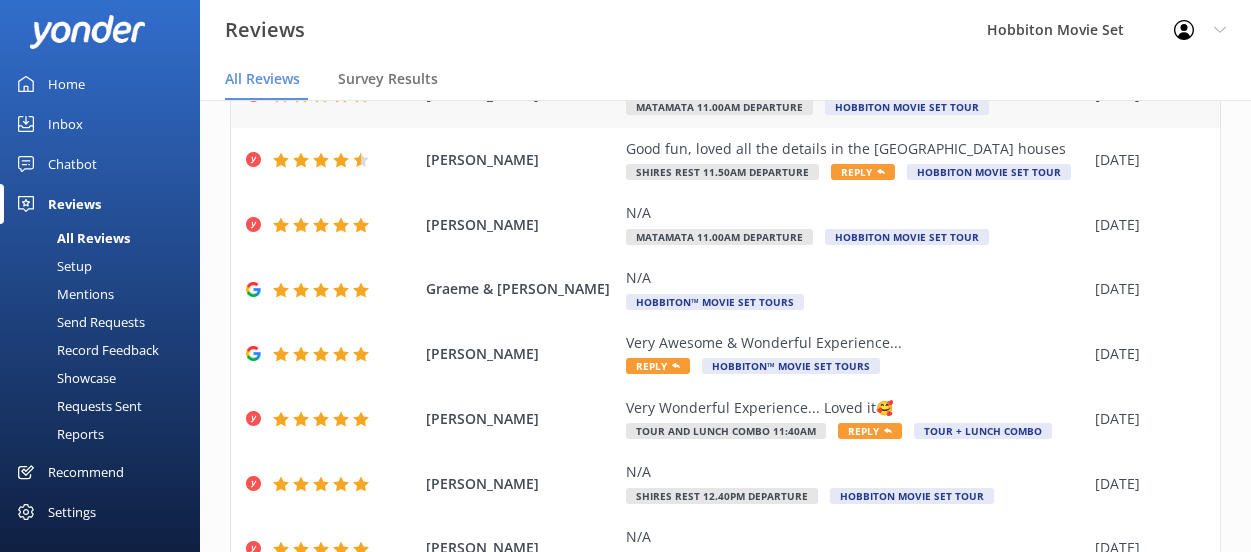 scroll, scrollTop: 0, scrollLeft: 0, axis: both 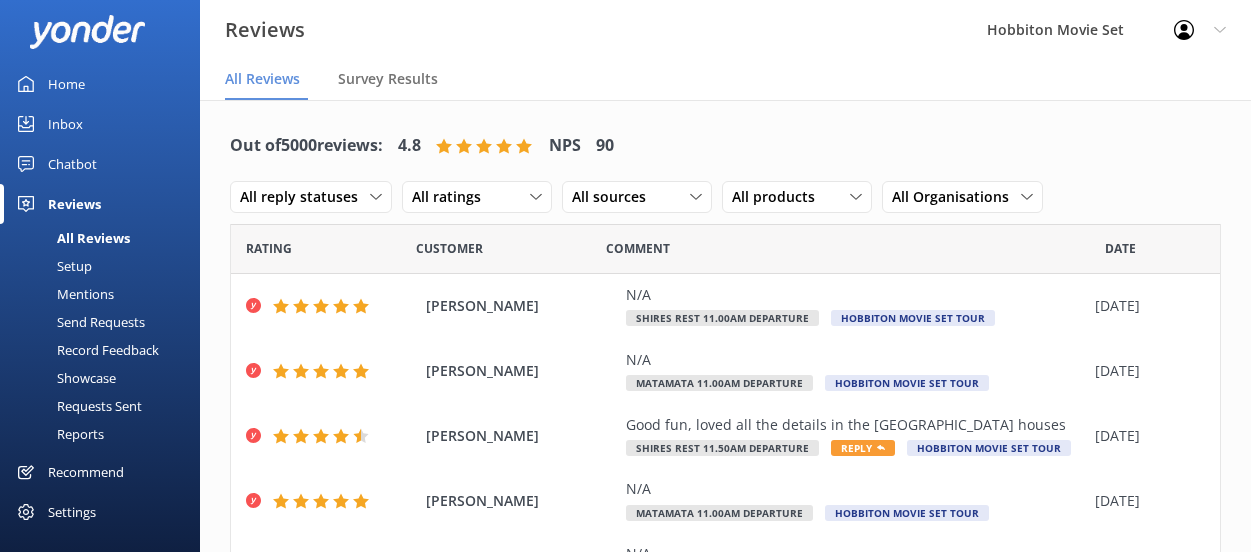 click on "Home" at bounding box center [66, 84] 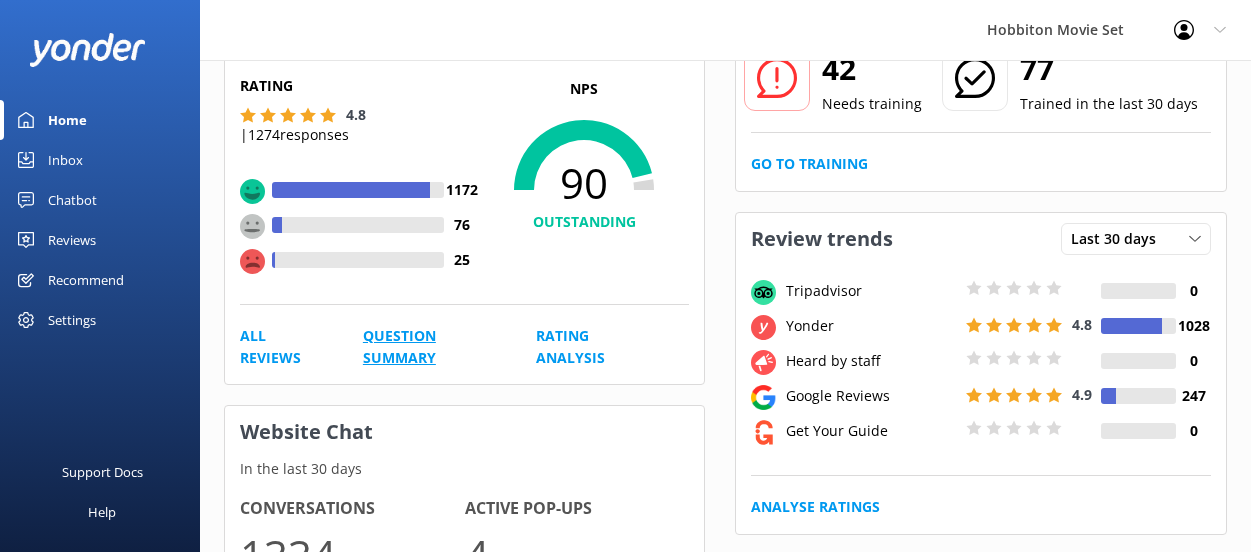 scroll, scrollTop: 29, scrollLeft: 0, axis: vertical 